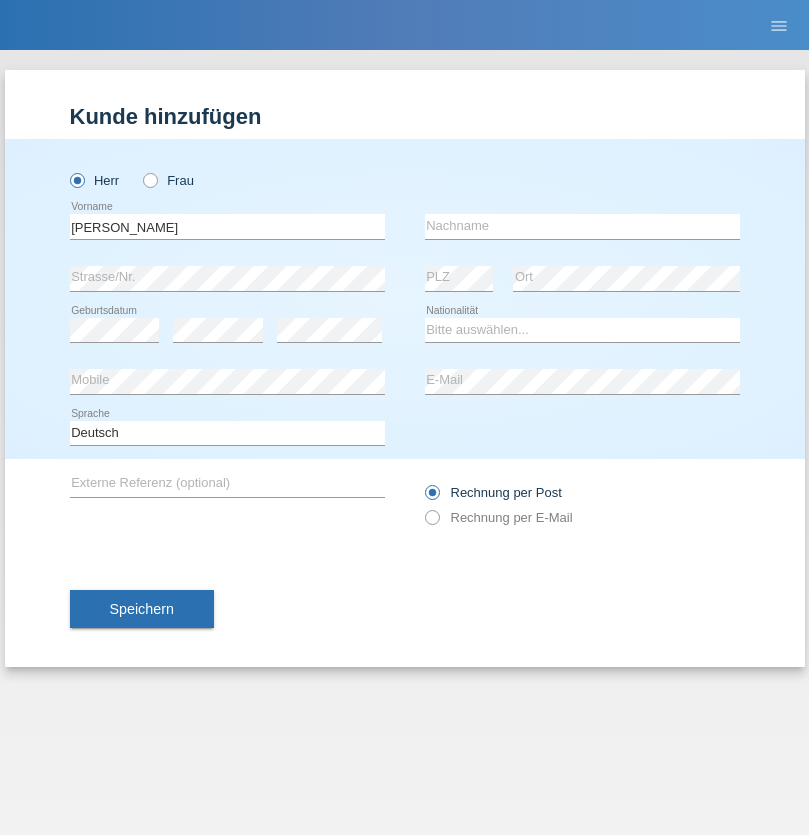 scroll, scrollTop: 0, scrollLeft: 0, axis: both 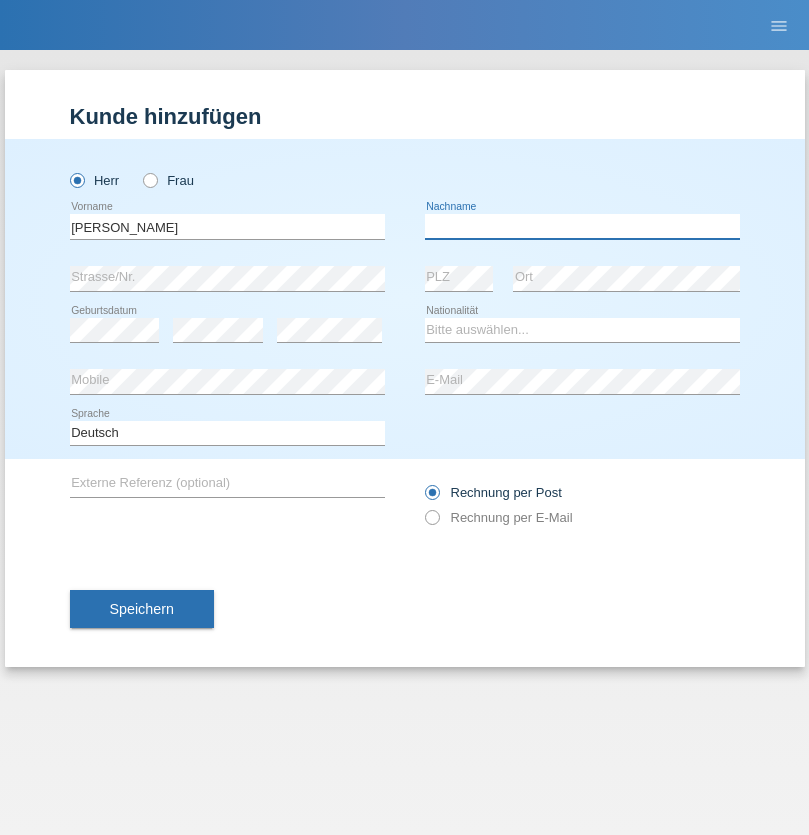 click at bounding box center [582, 226] 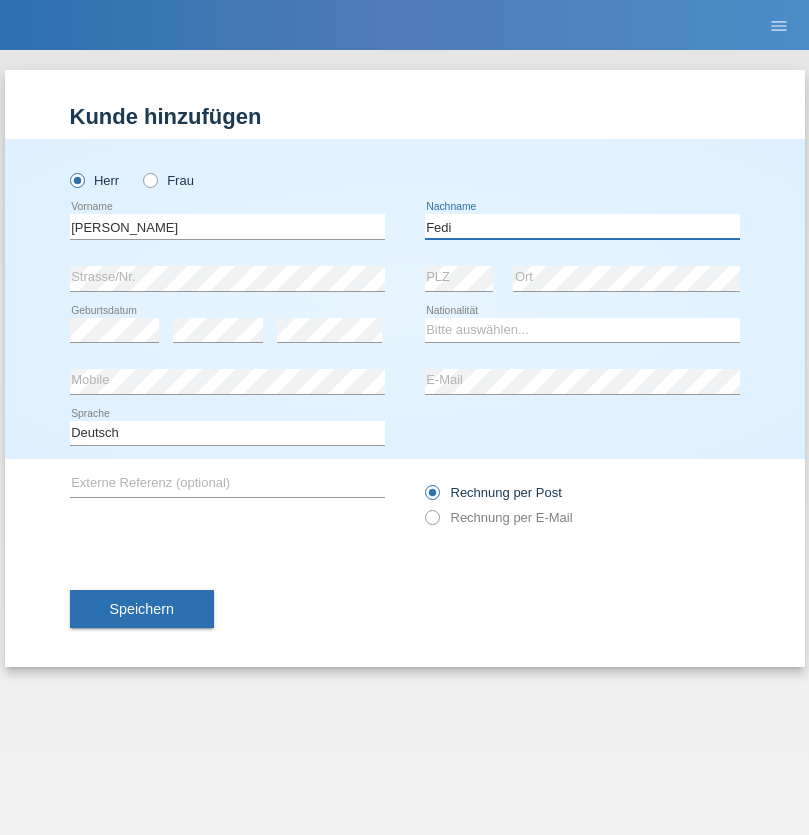 type on "Fedi" 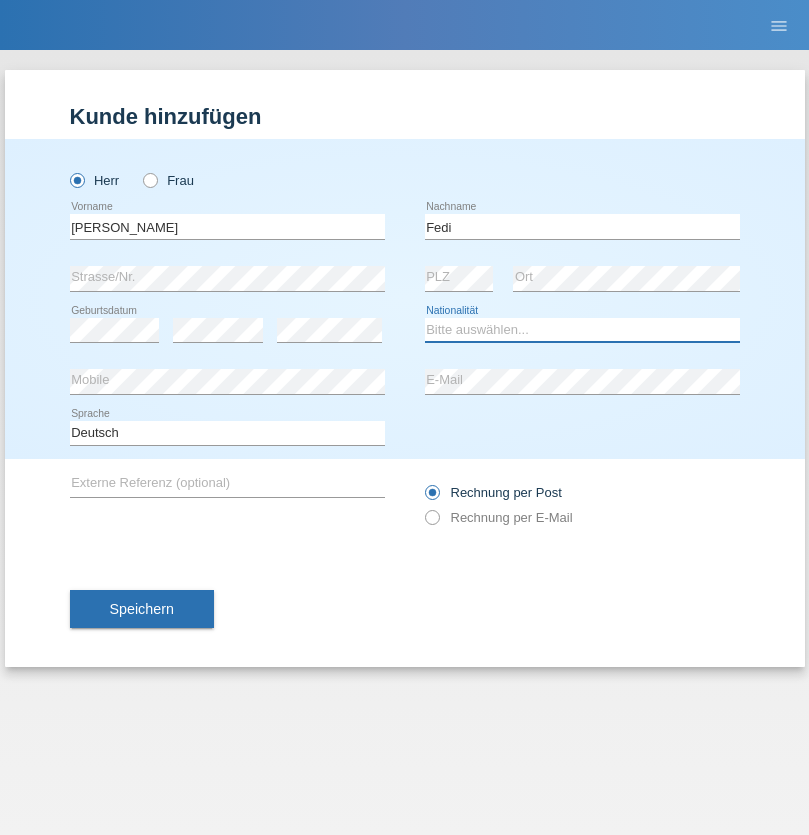 select on "CH" 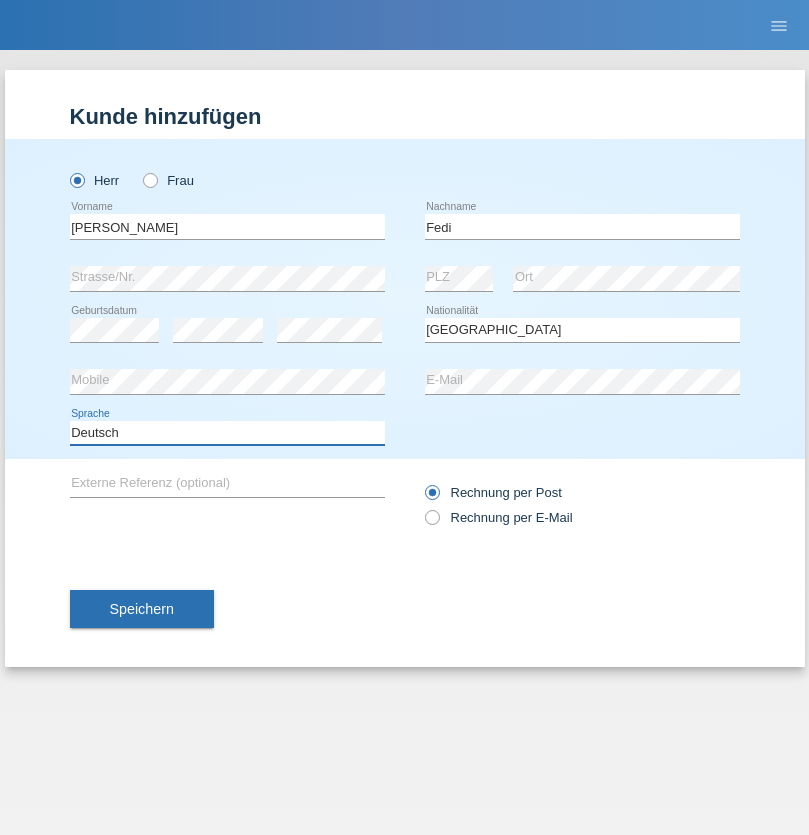 select on "en" 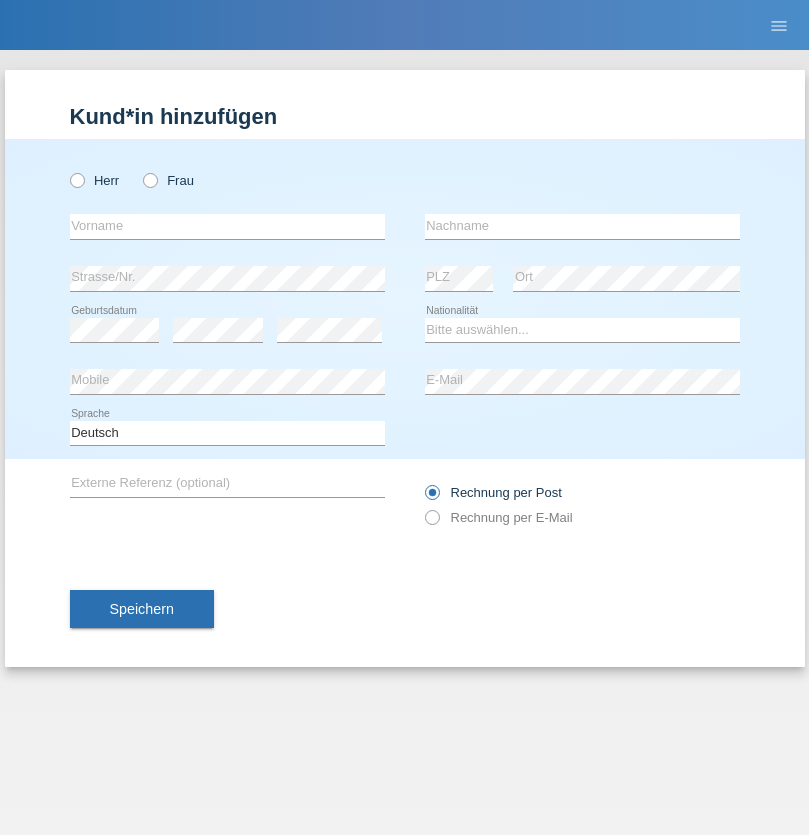 scroll, scrollTop: 0, scrollLeft: 0, axis: both 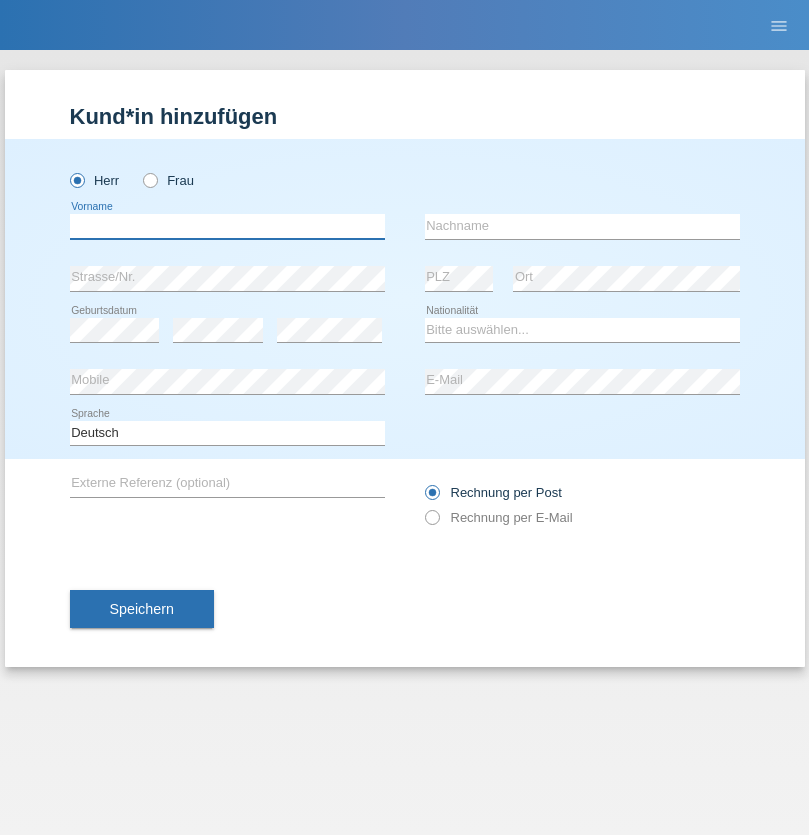 click at bounding box center (227, 226) 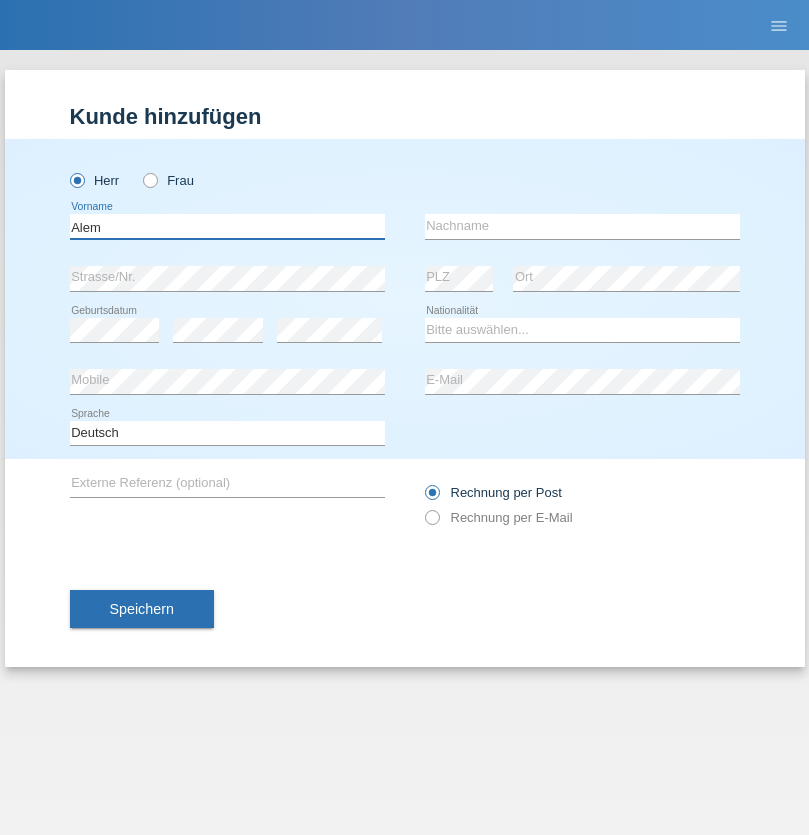 type on "Alem" 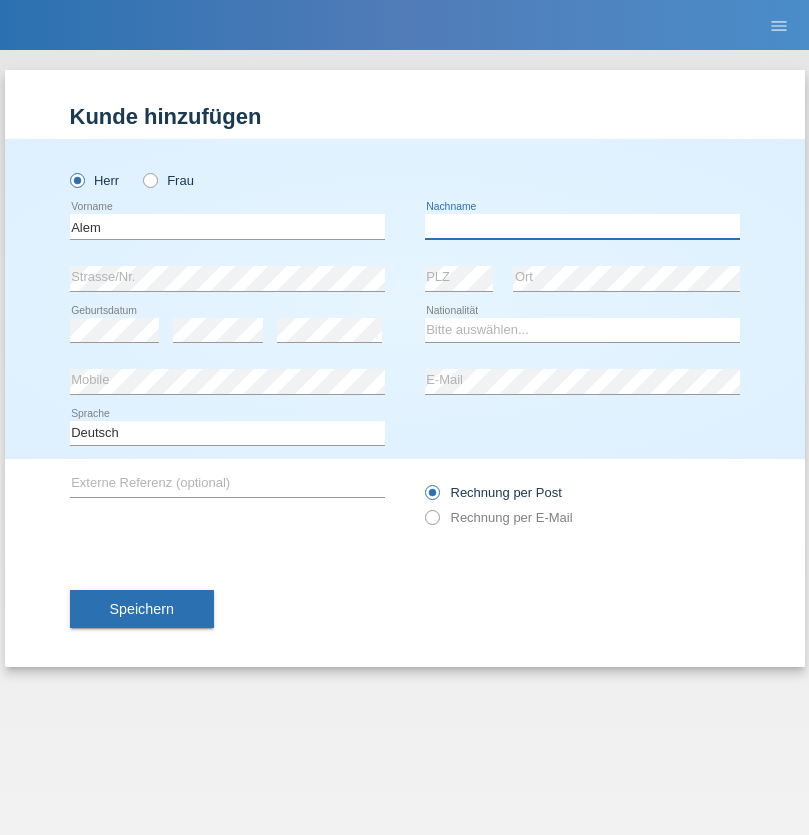 click at bounding box center [582, 226] 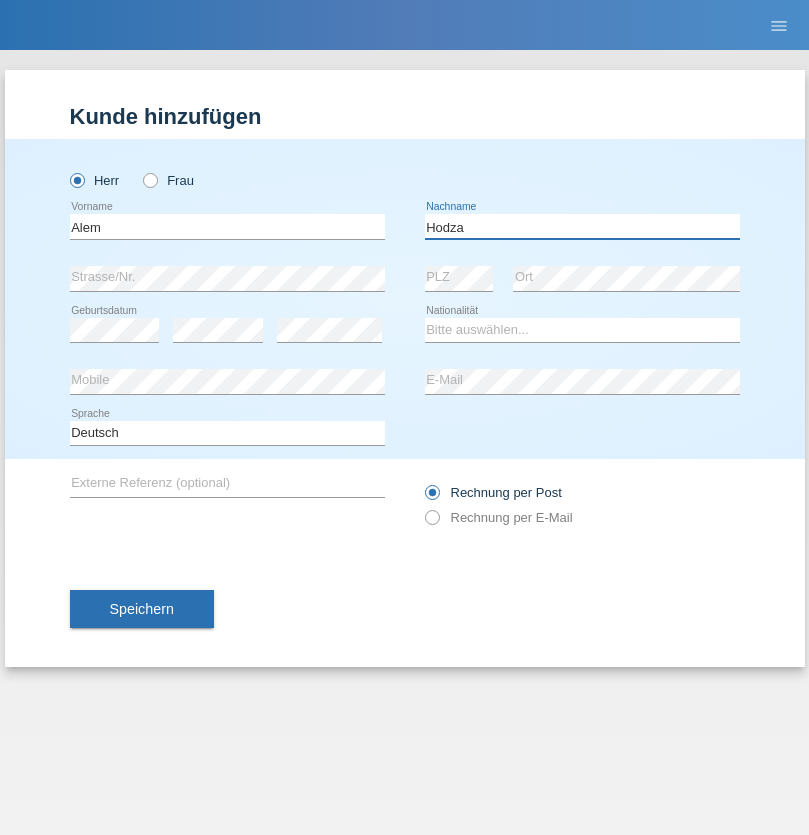 type on "Hodza" 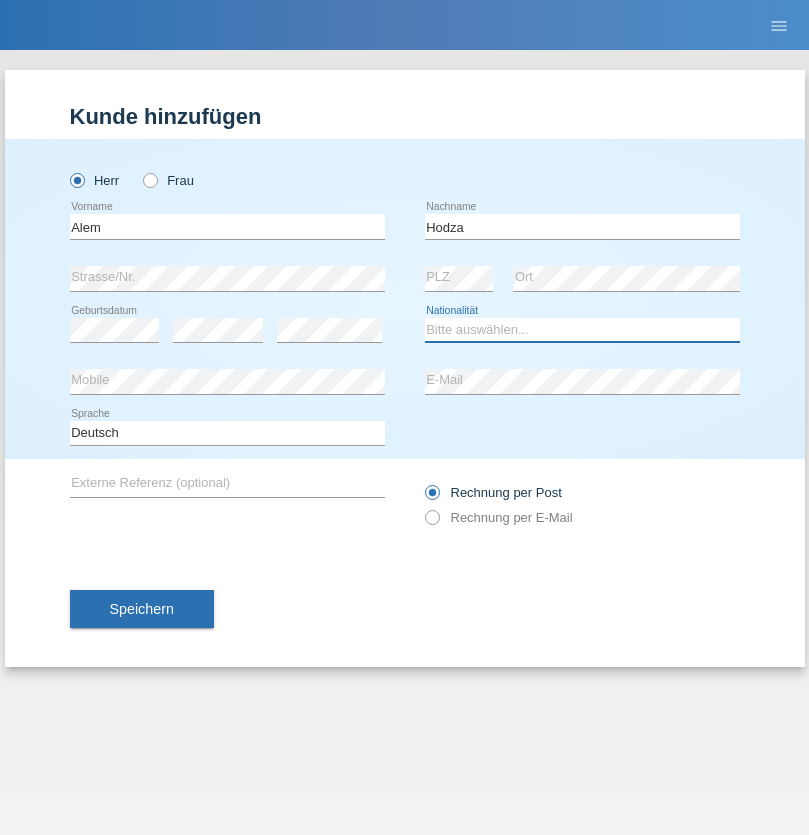 select on "HR" 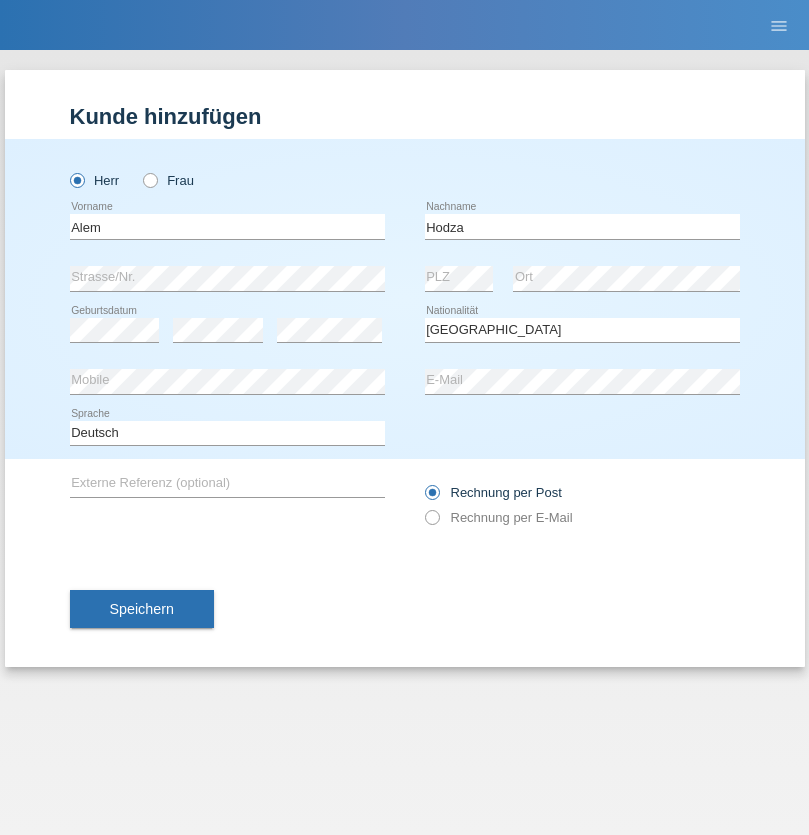 select on "C" 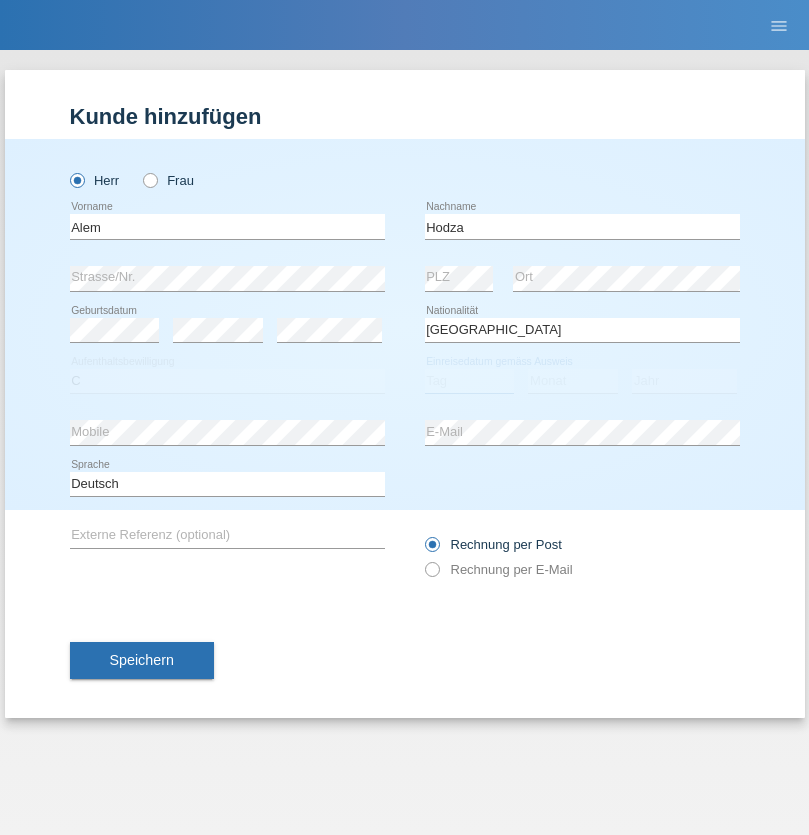 select on "12" 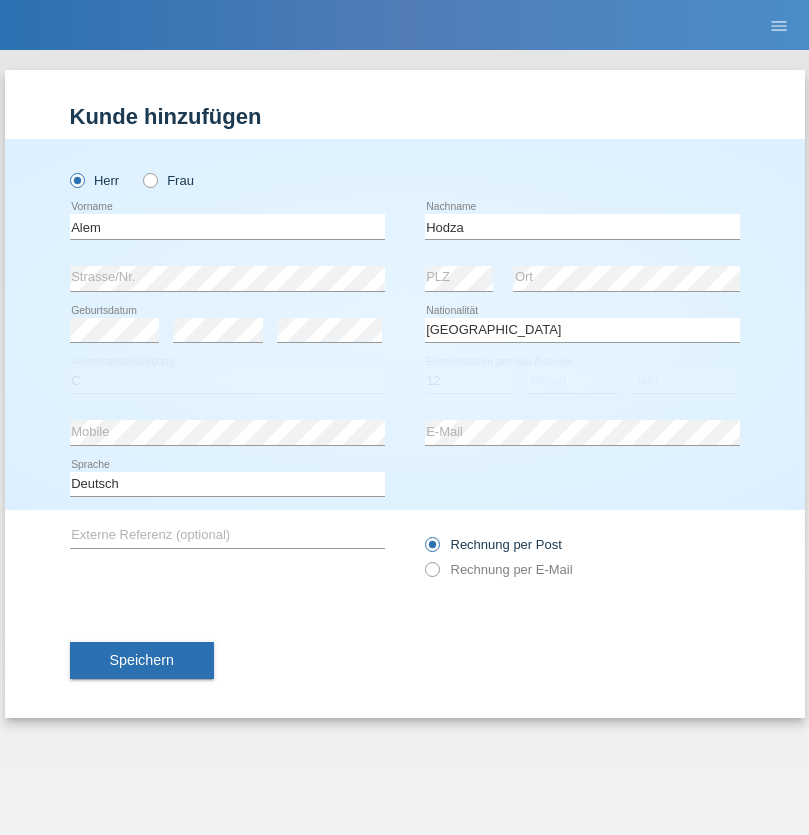 select on "09" 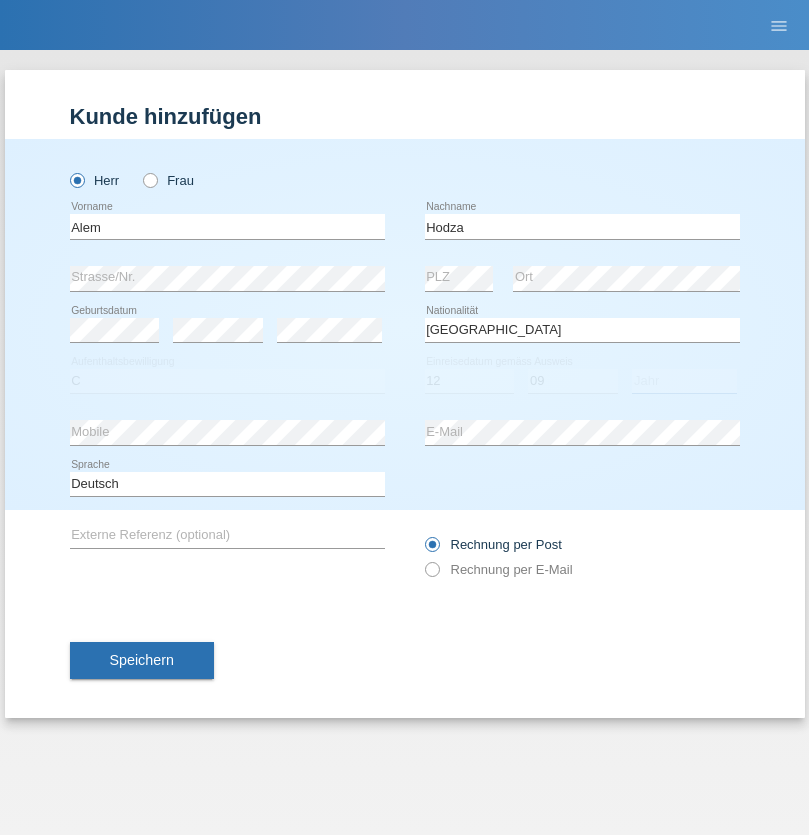 select on "2021" 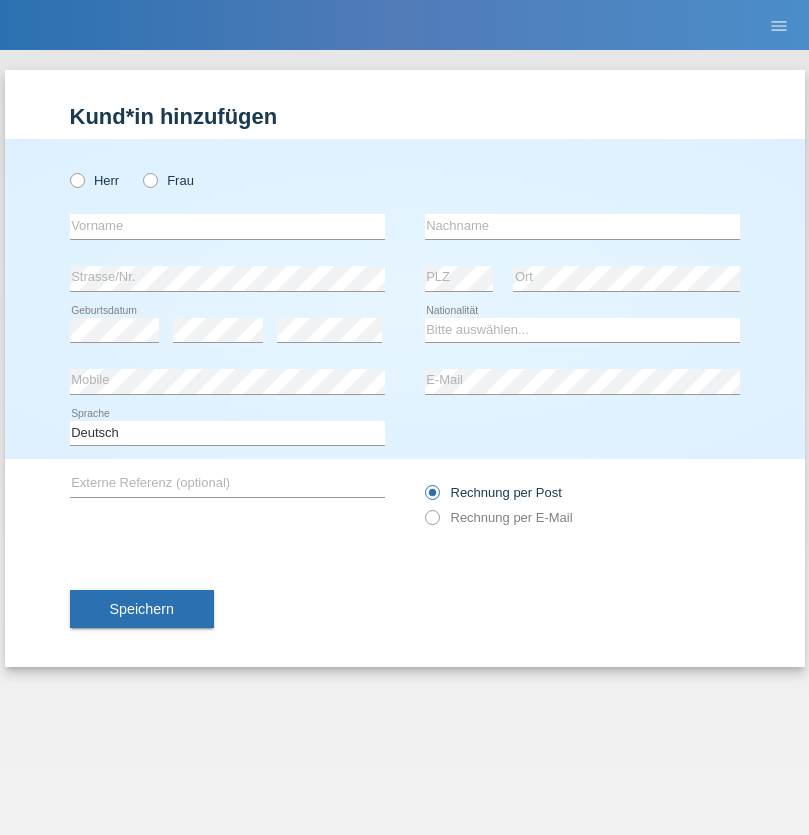 scroll, scrollTop: 0, scrollLeft: 0, axis: both 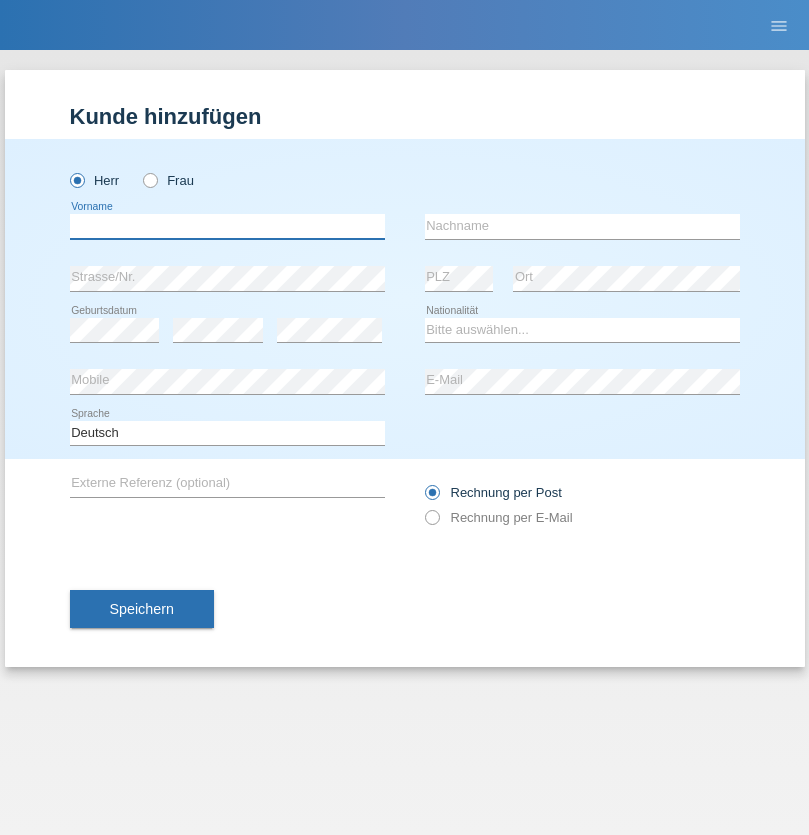 click at bounding box center [227, 226] 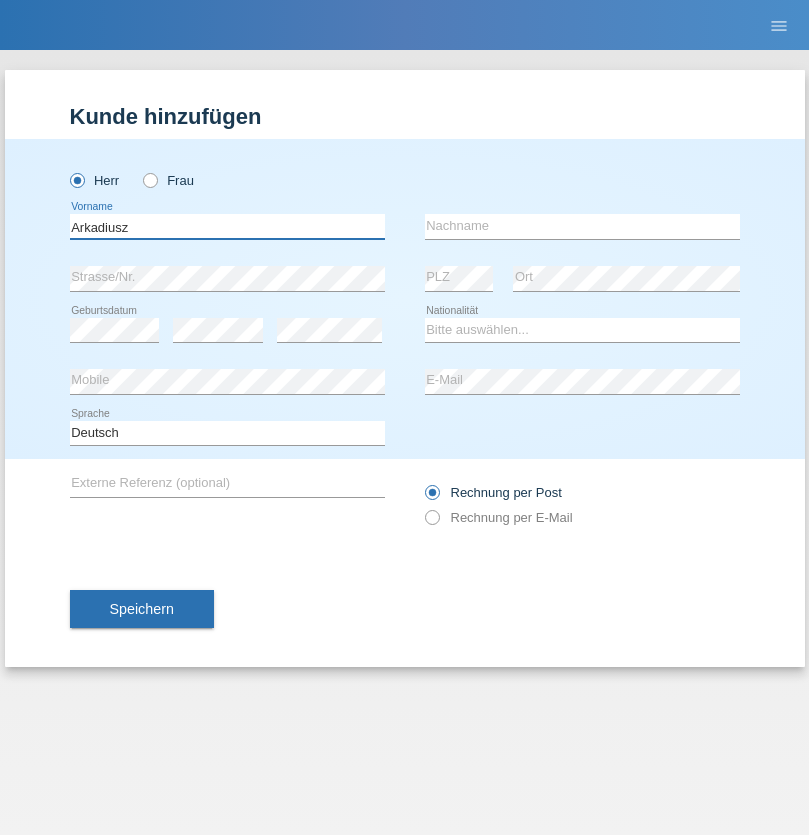 type on "Arkadiusz" 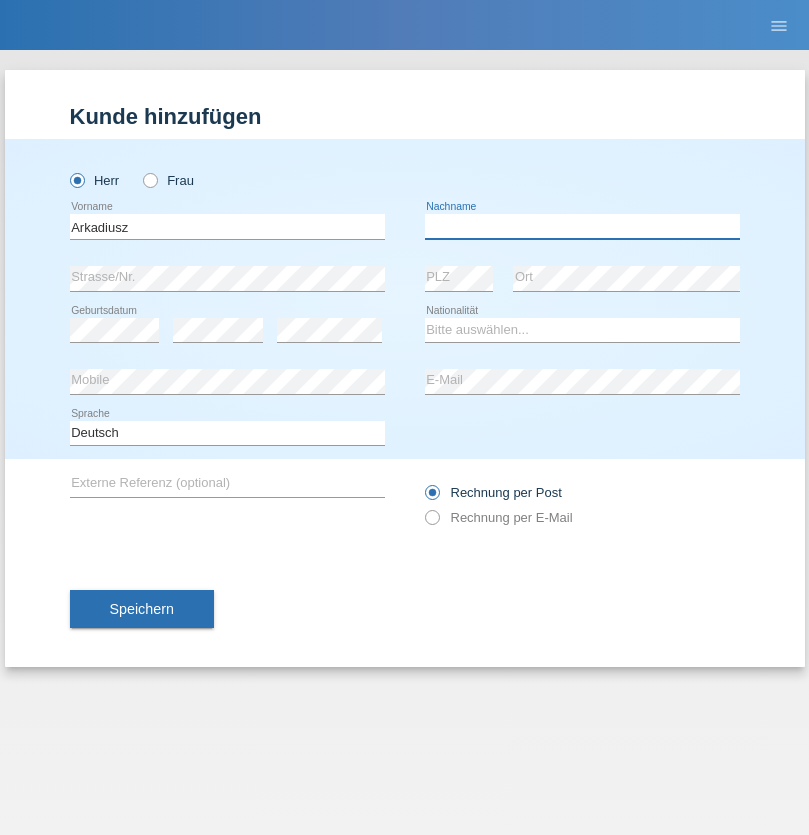 click at bounding box center [582, 226] 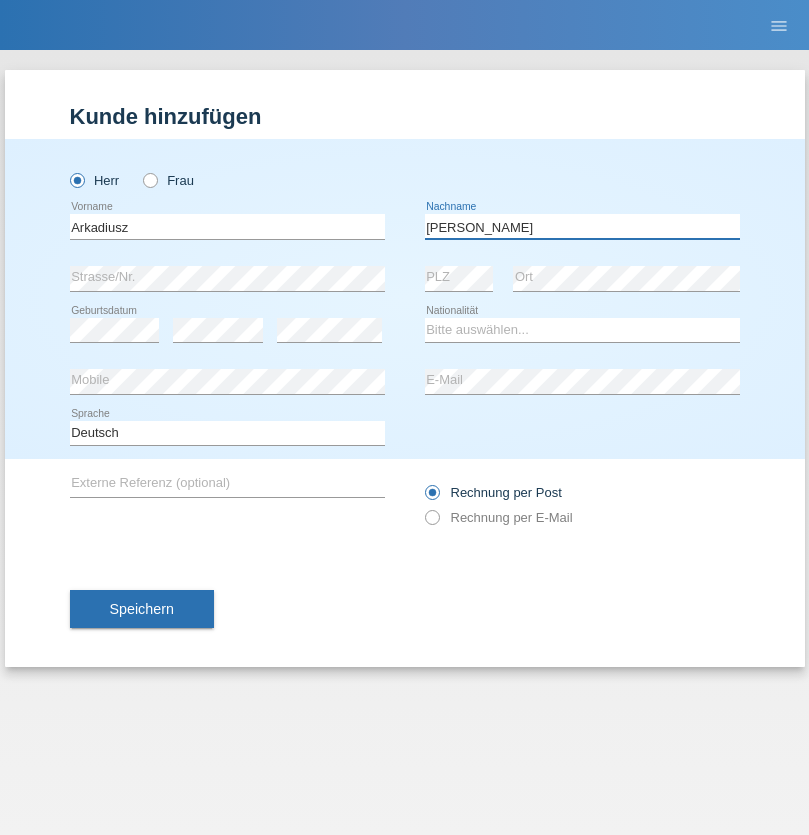 type on "Lukaszewski" 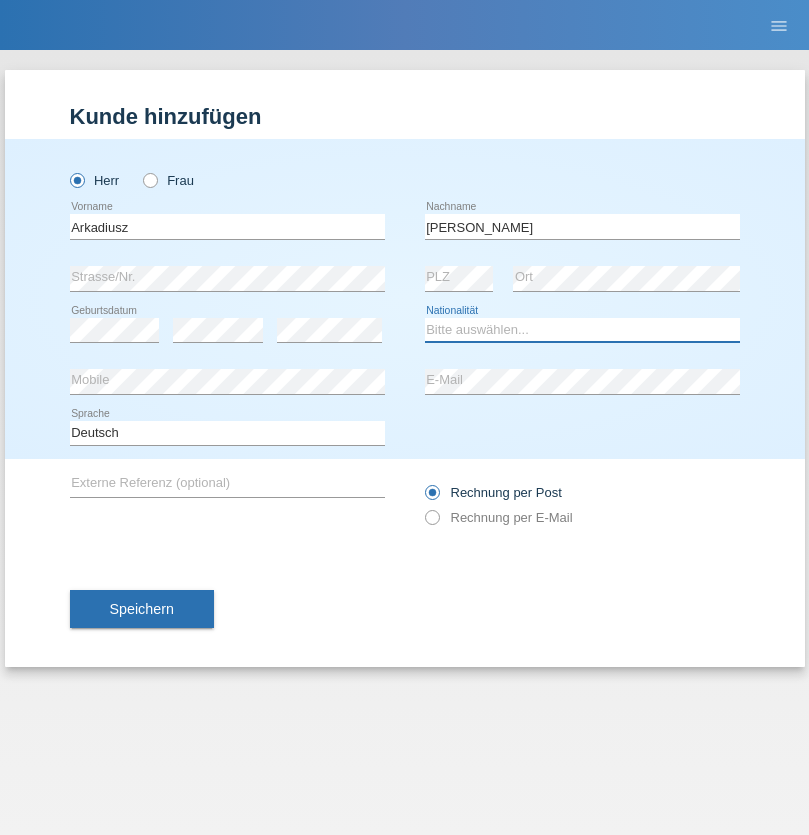 select on "PL" 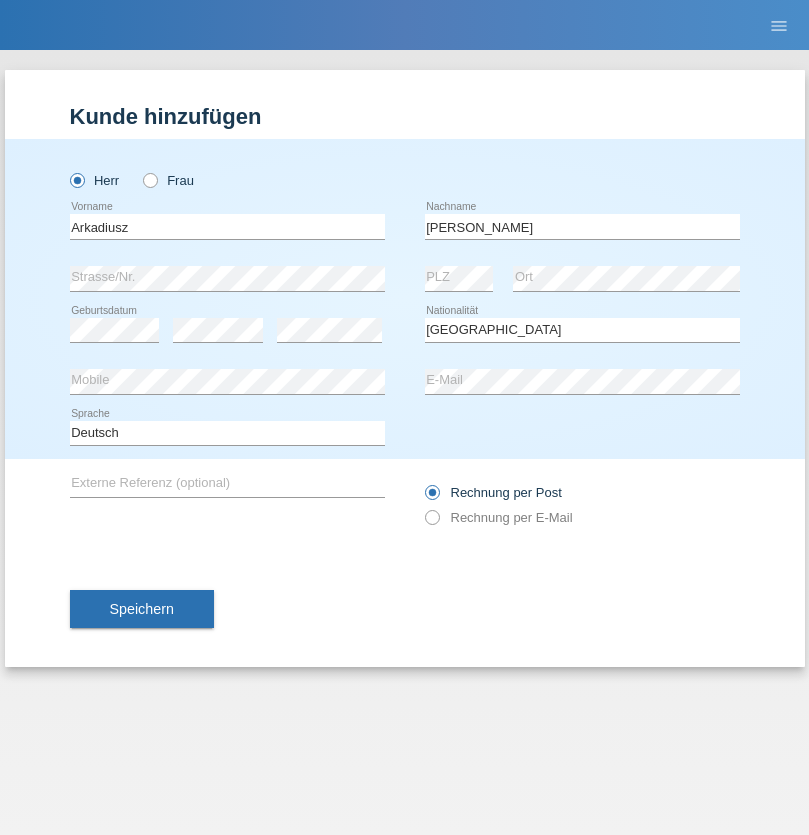 select on "C" 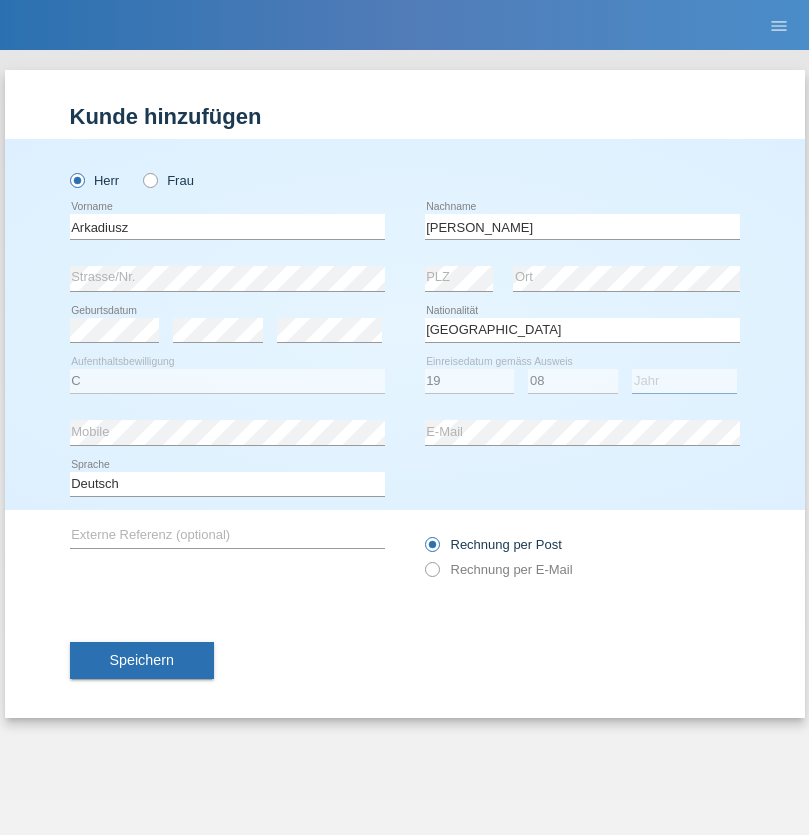 select on "2017" 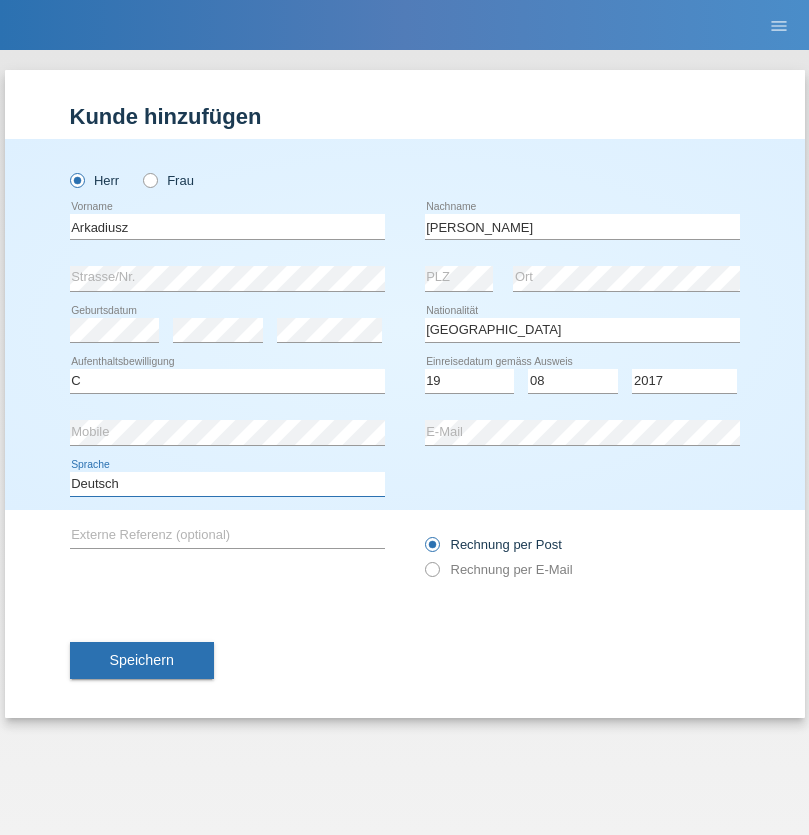 select on "en" 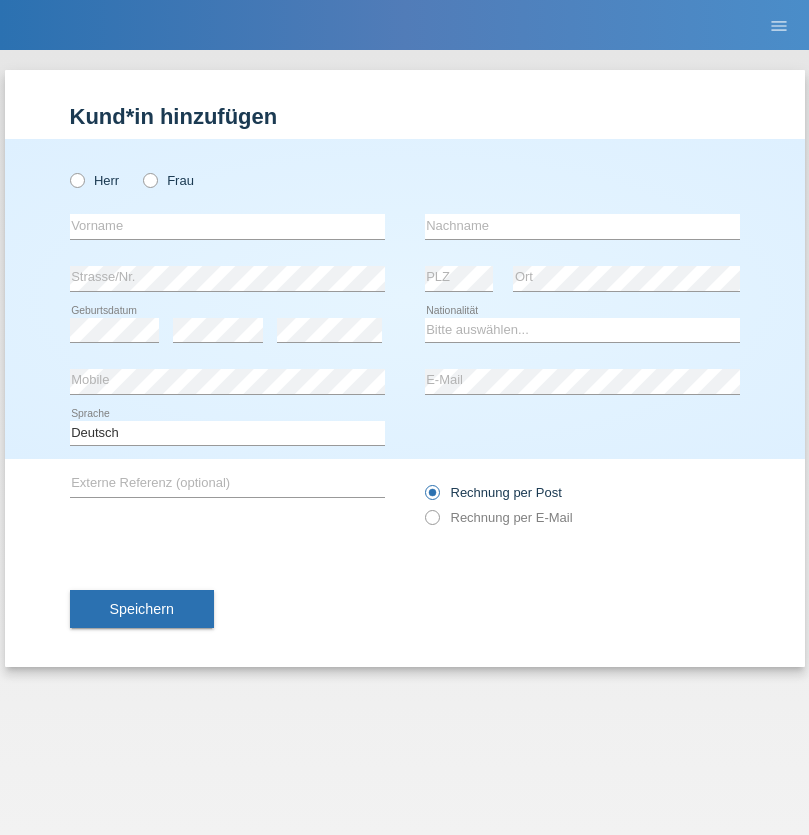 scroll, scrollTop: 0, scrollLeft: 0, axis: both 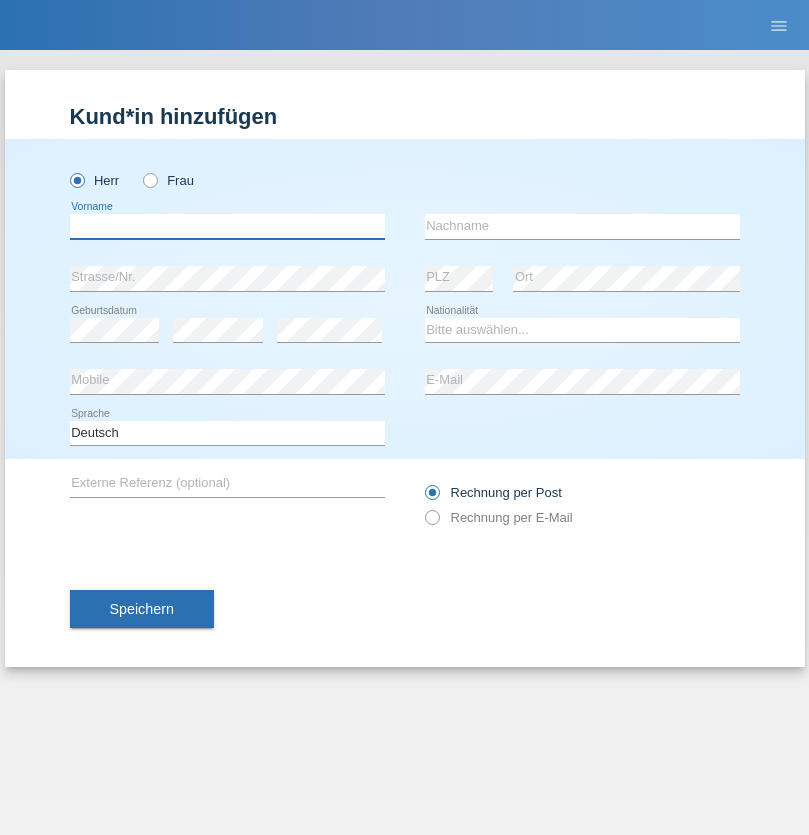 click at bounding box center [227, 226] 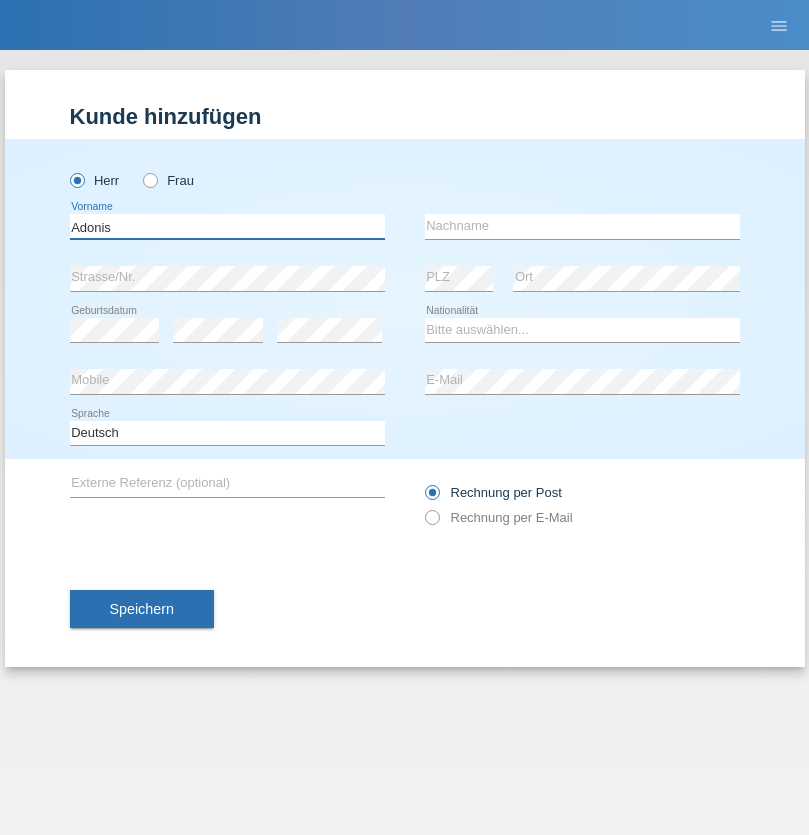 type on "Adonis" 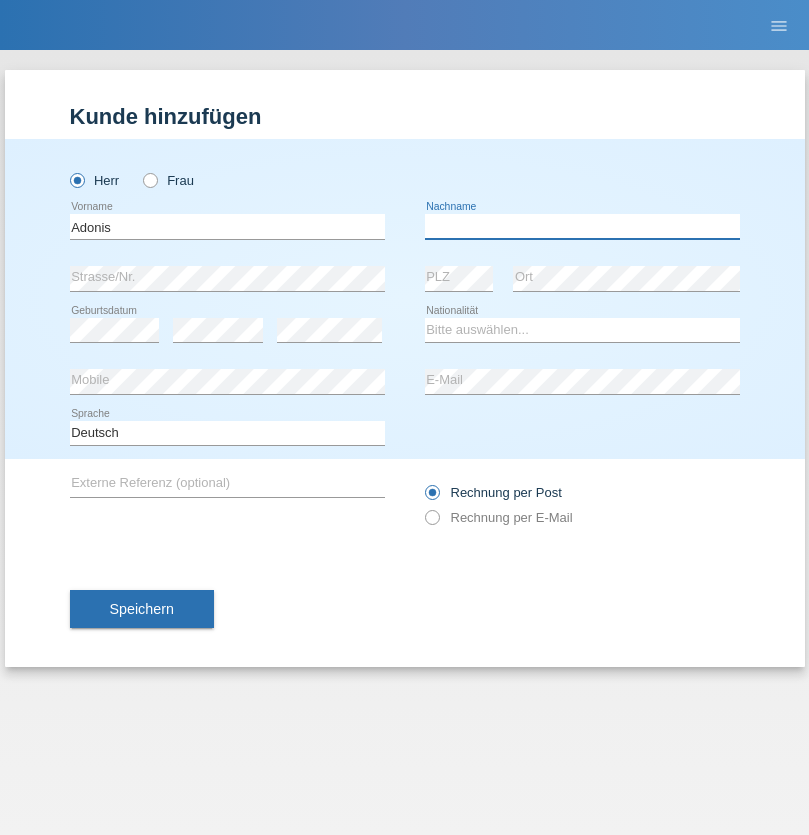 click at bounding box center (582, 226) 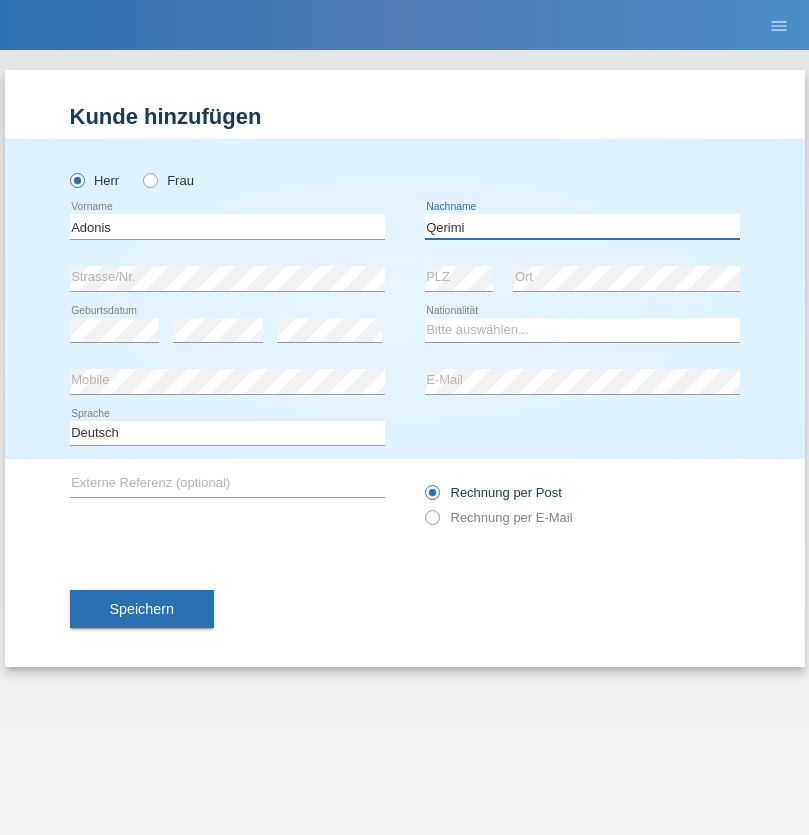 type on "Qerimi" 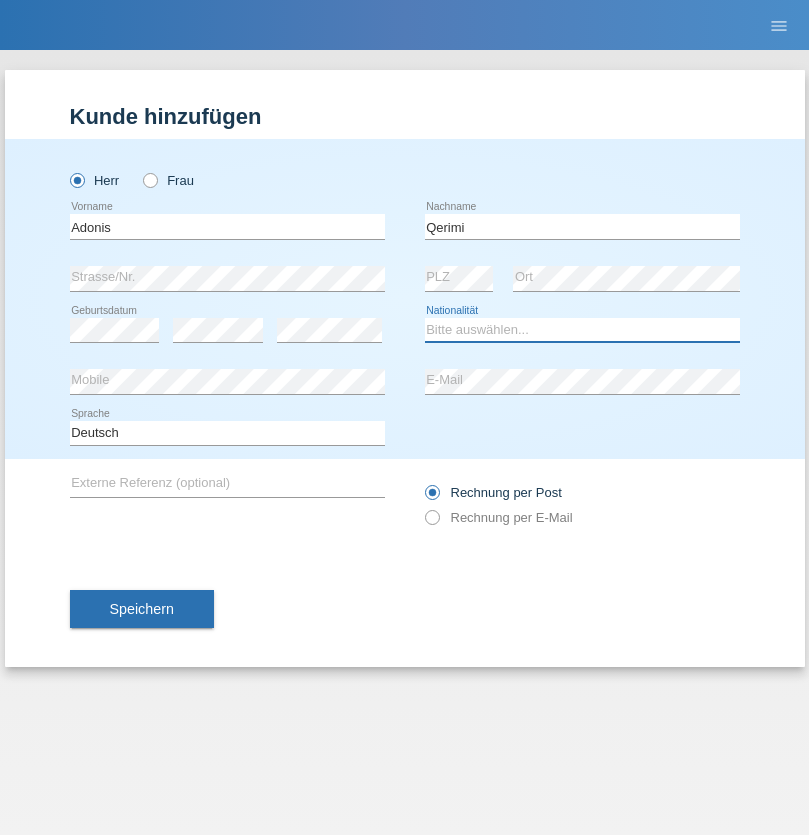 select on "XK" 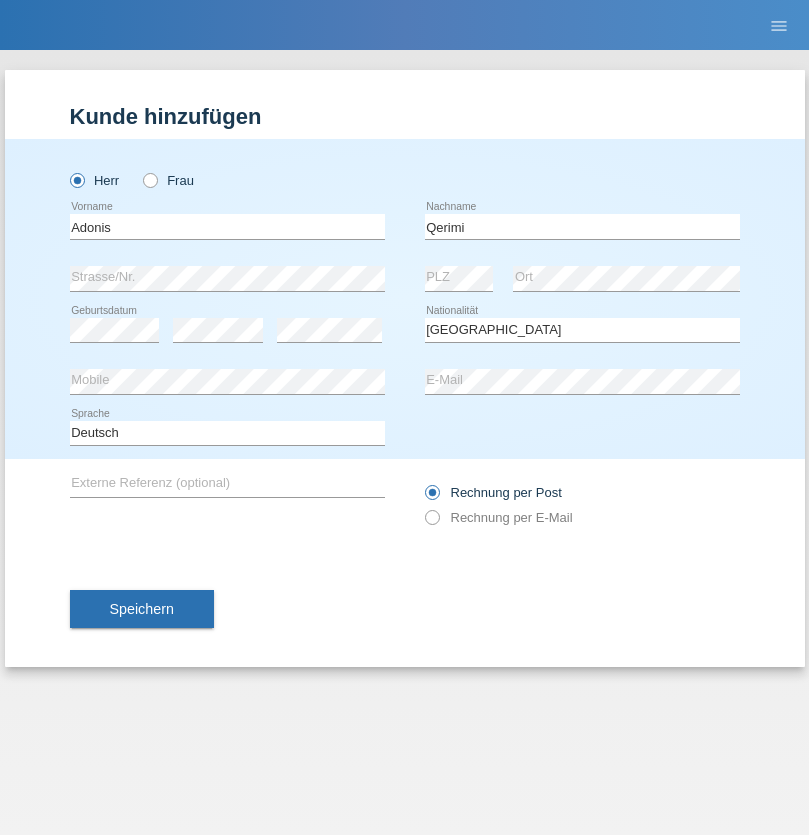 select on "C" 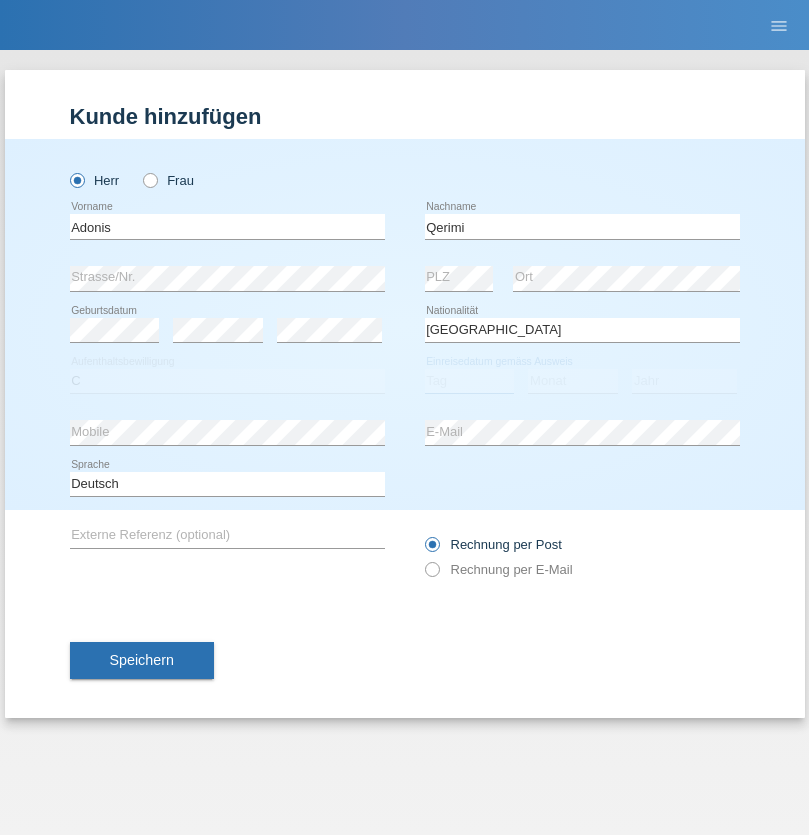 select on "12" 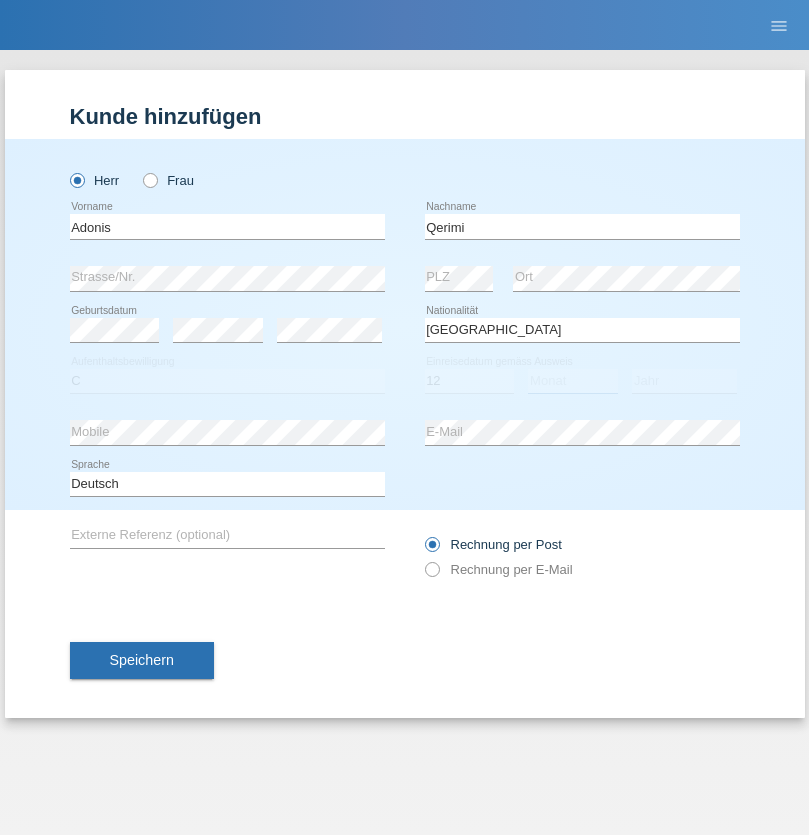 select on "07" 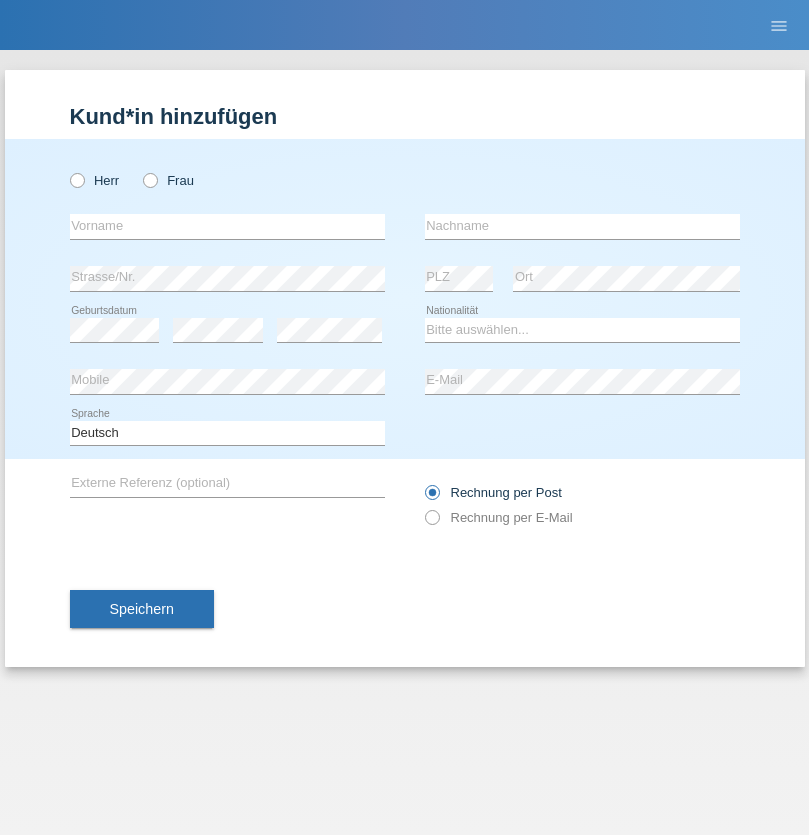 scroll, scrollTop: 0, scrollLeft: 0, axis: both 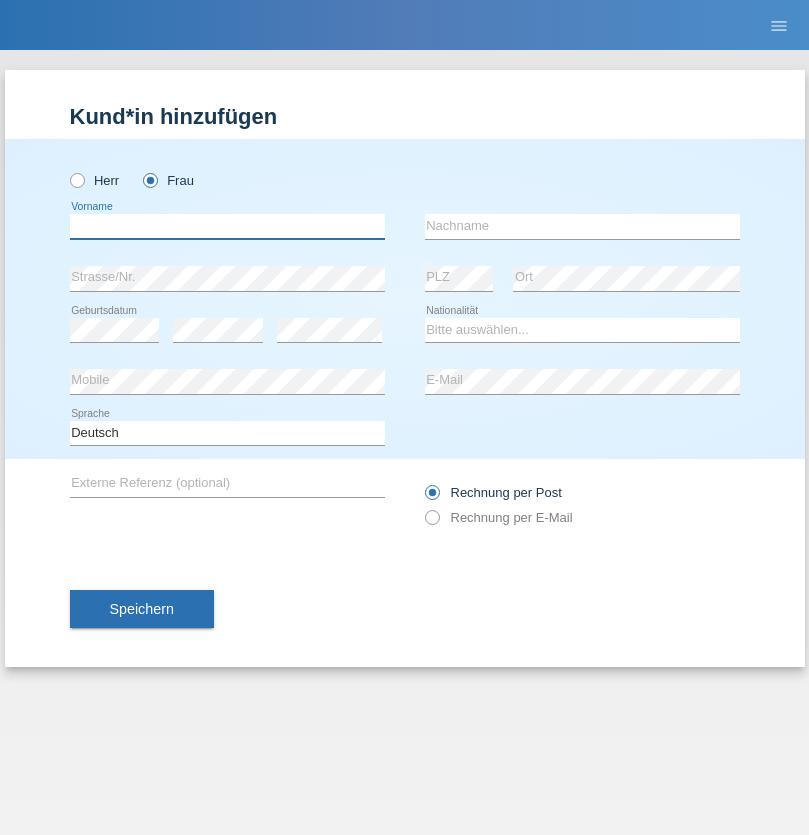 click at bounding box center [227, 226] 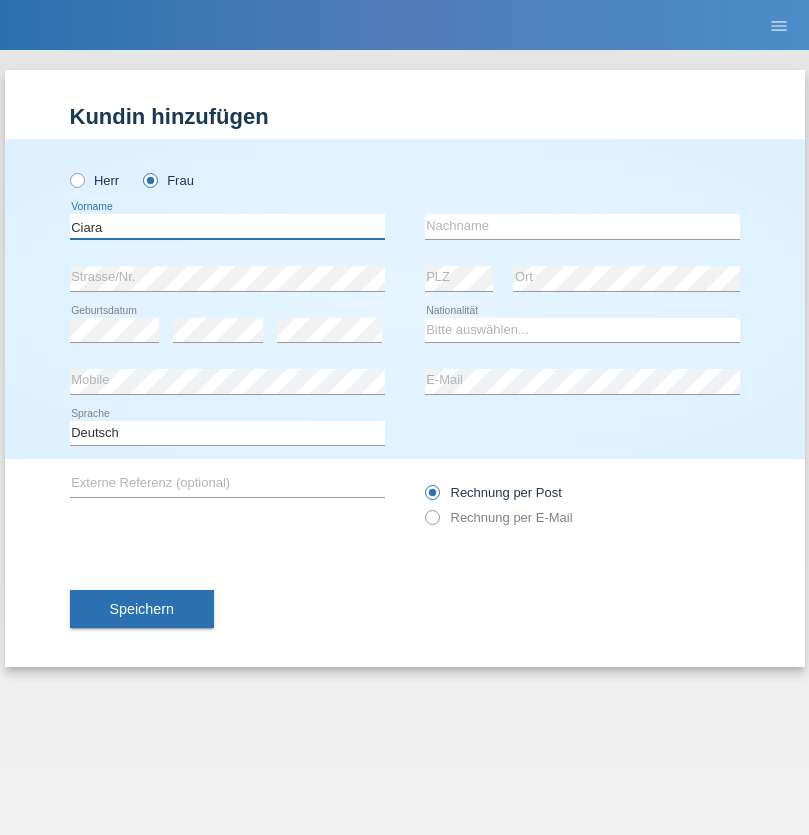 type on "Ciara" 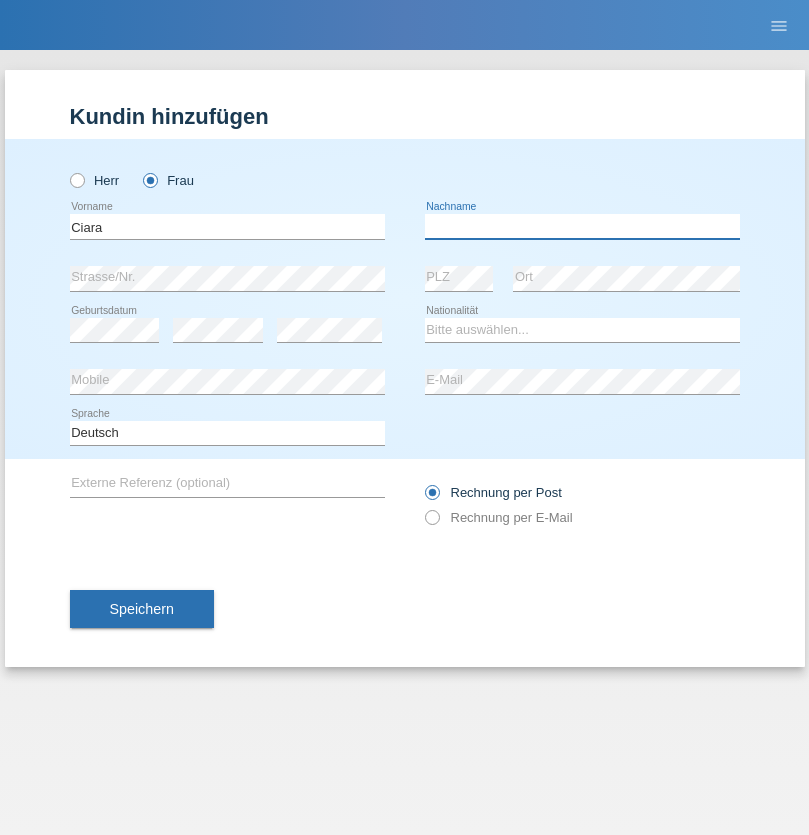 click at bounding box center [582, 226] 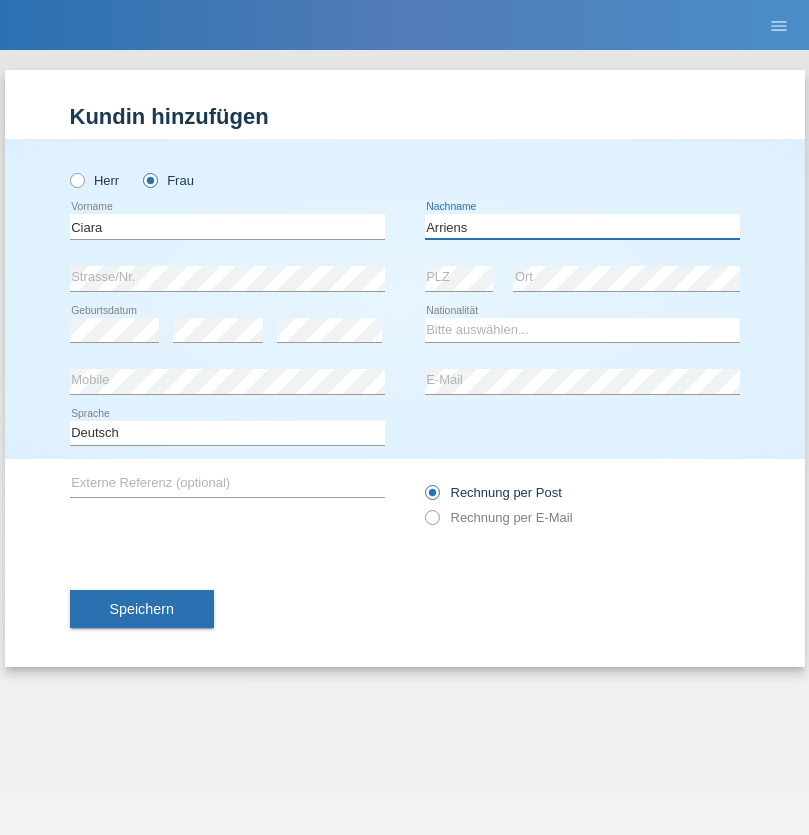 type on "Arriens" 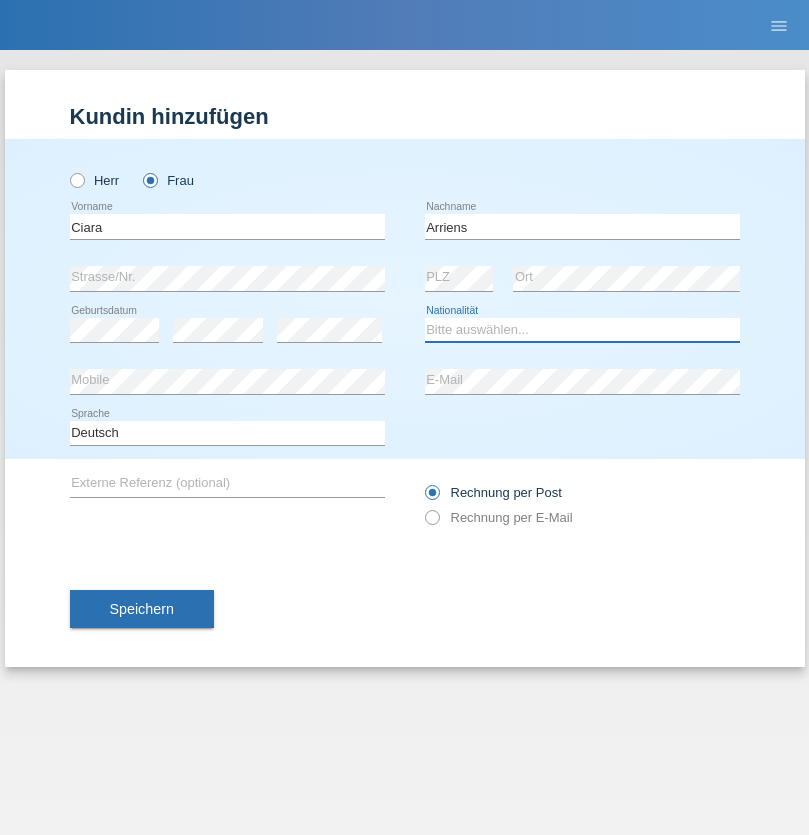 select on "CH" 